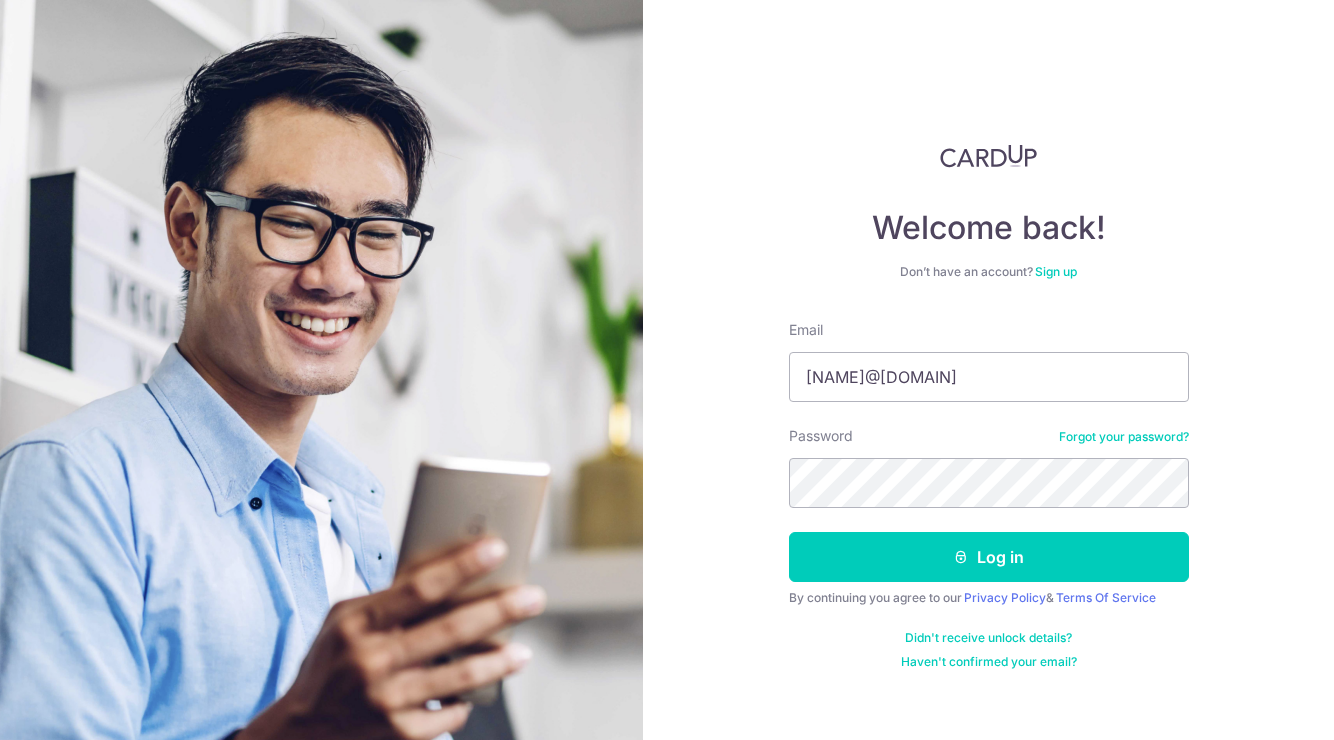 scroll, scrollTop: 0, scrollLeft: 0, axis: both 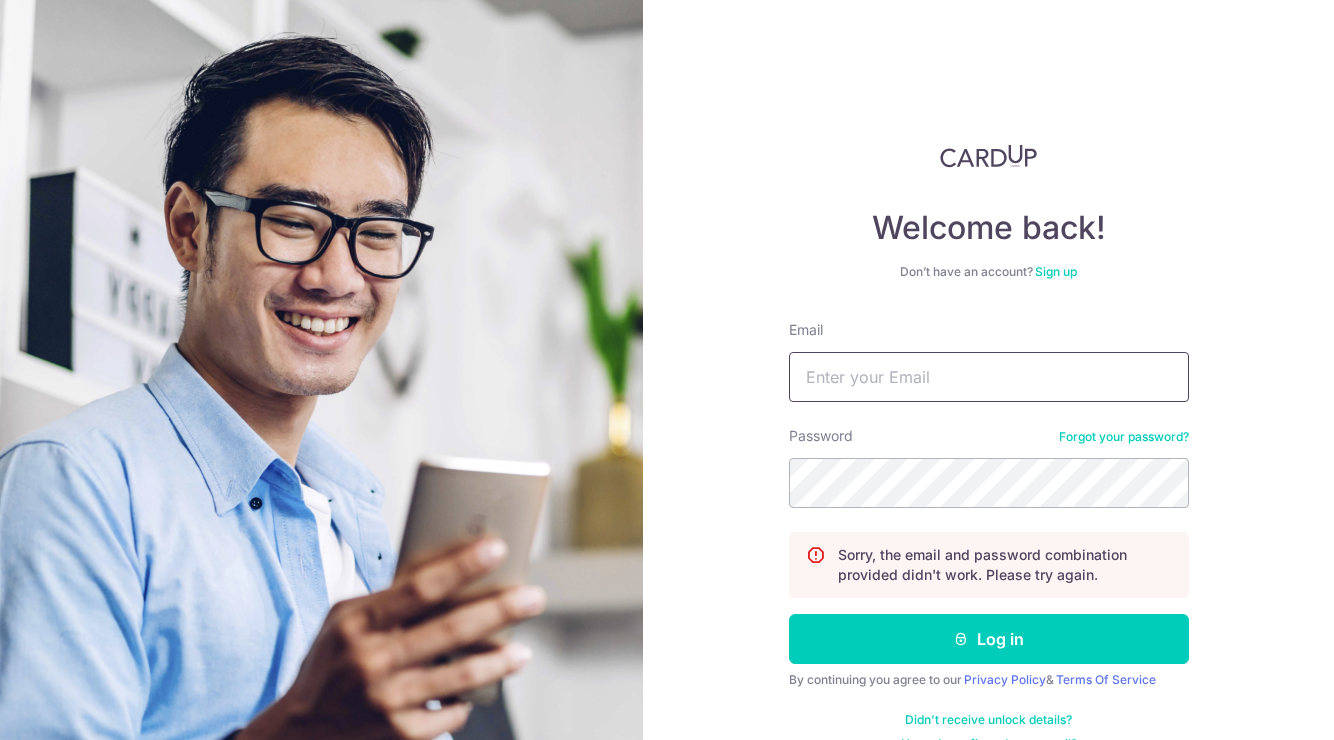 click on "Email" at bounding box center [989, 377] 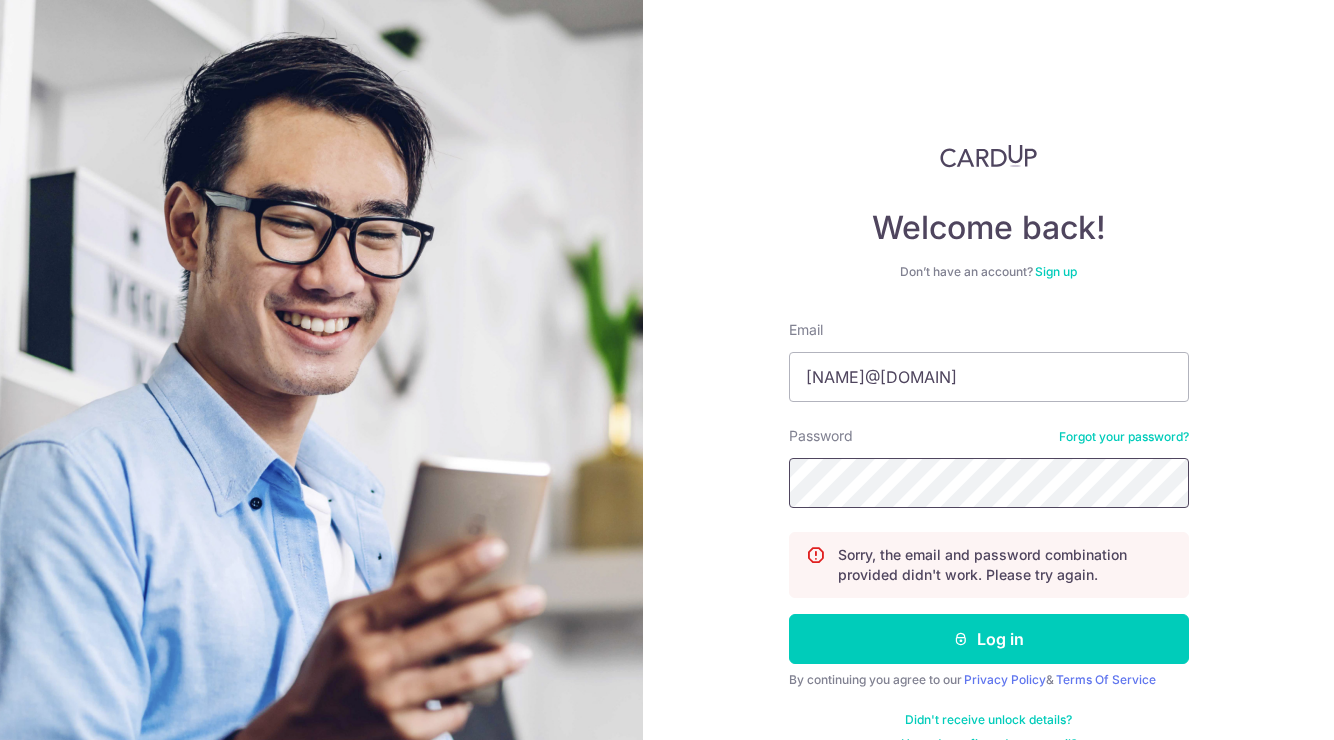 click on "Log in" at bounding box center [989, 639] 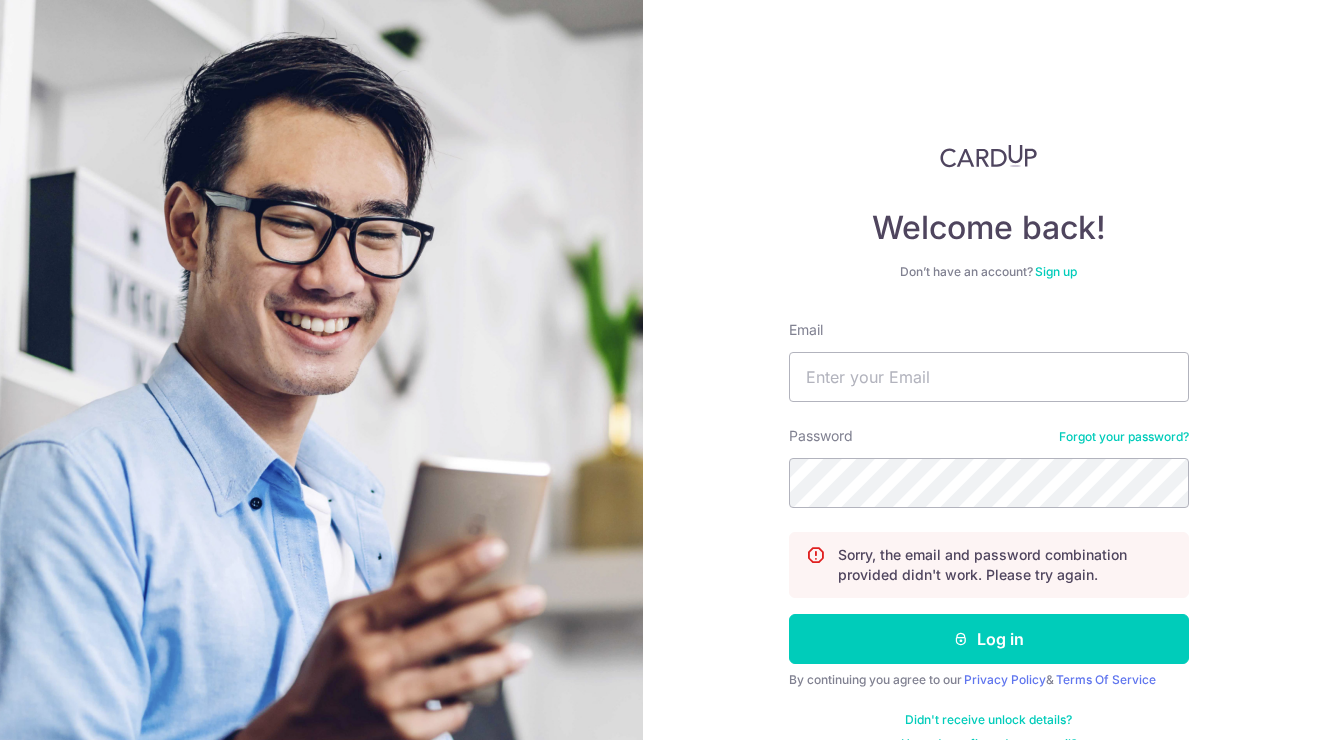 scroll, scrollTop: 0, scrollLeft: 0, axis: both 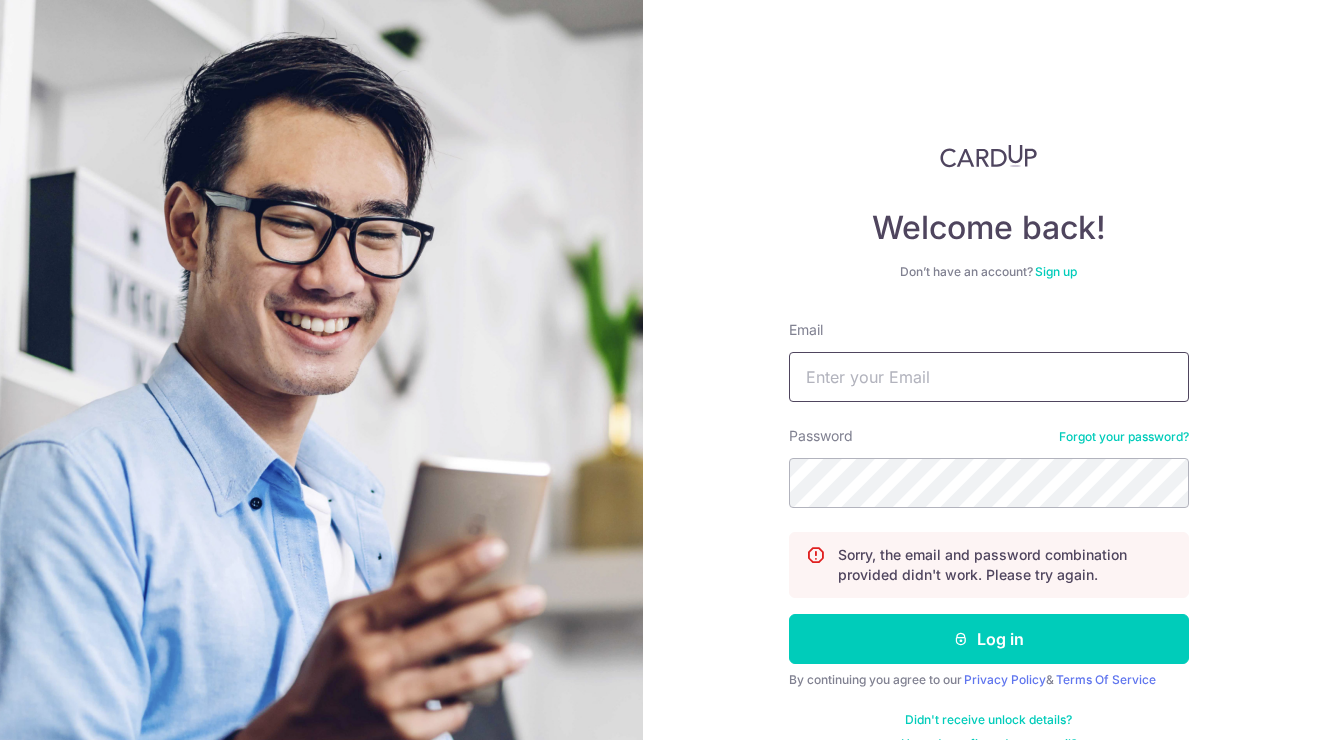 click on "Email" at bounding box center [989, 377] 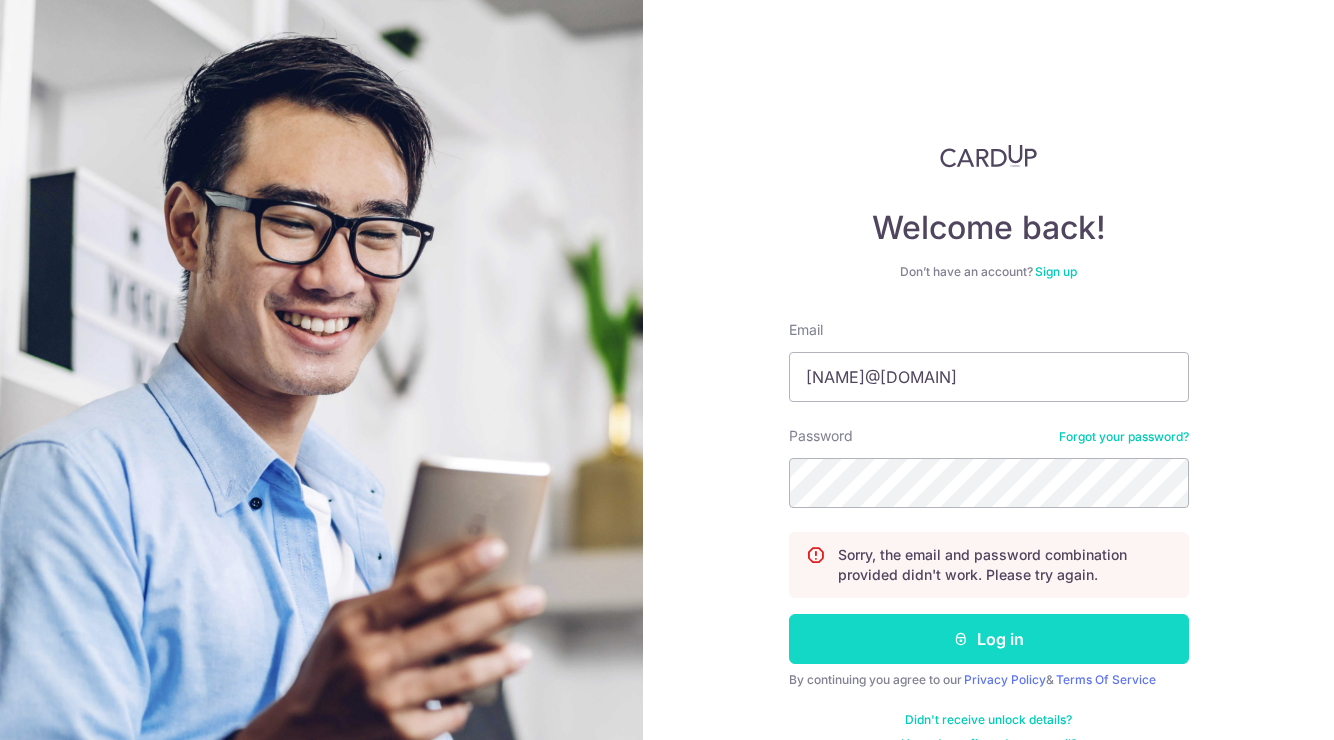 click on "Log in" at bounding box center (989, 639) 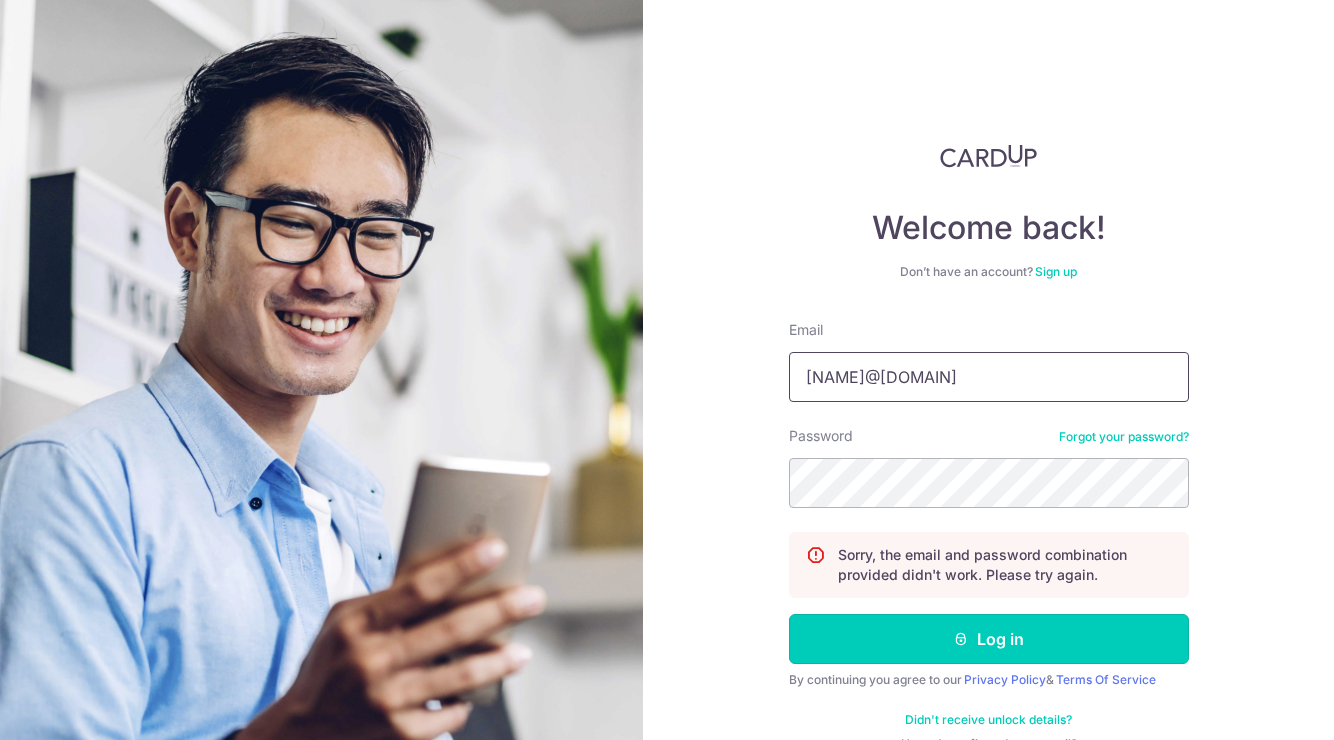 scroll, scrollTop: 36, scrollLeft: 0, axis: vertical 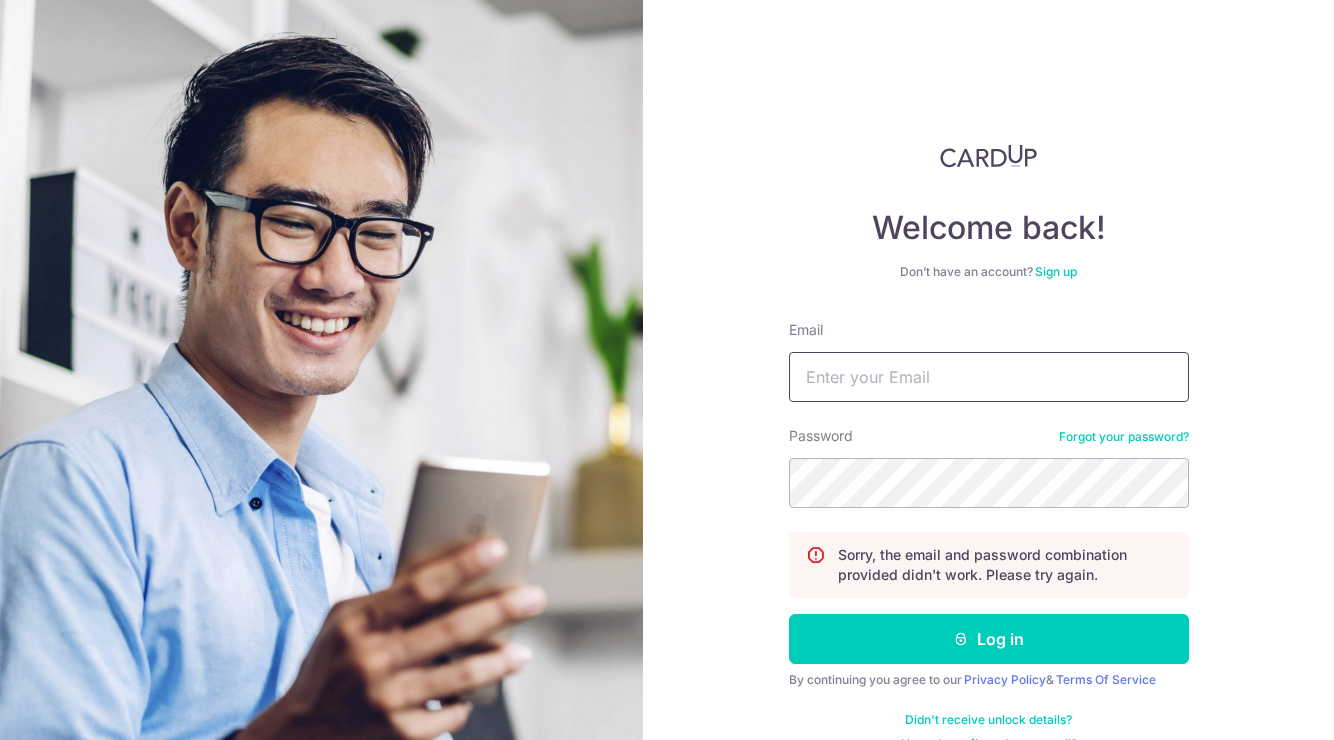 click on "Email" at bounding box center (989, 377) 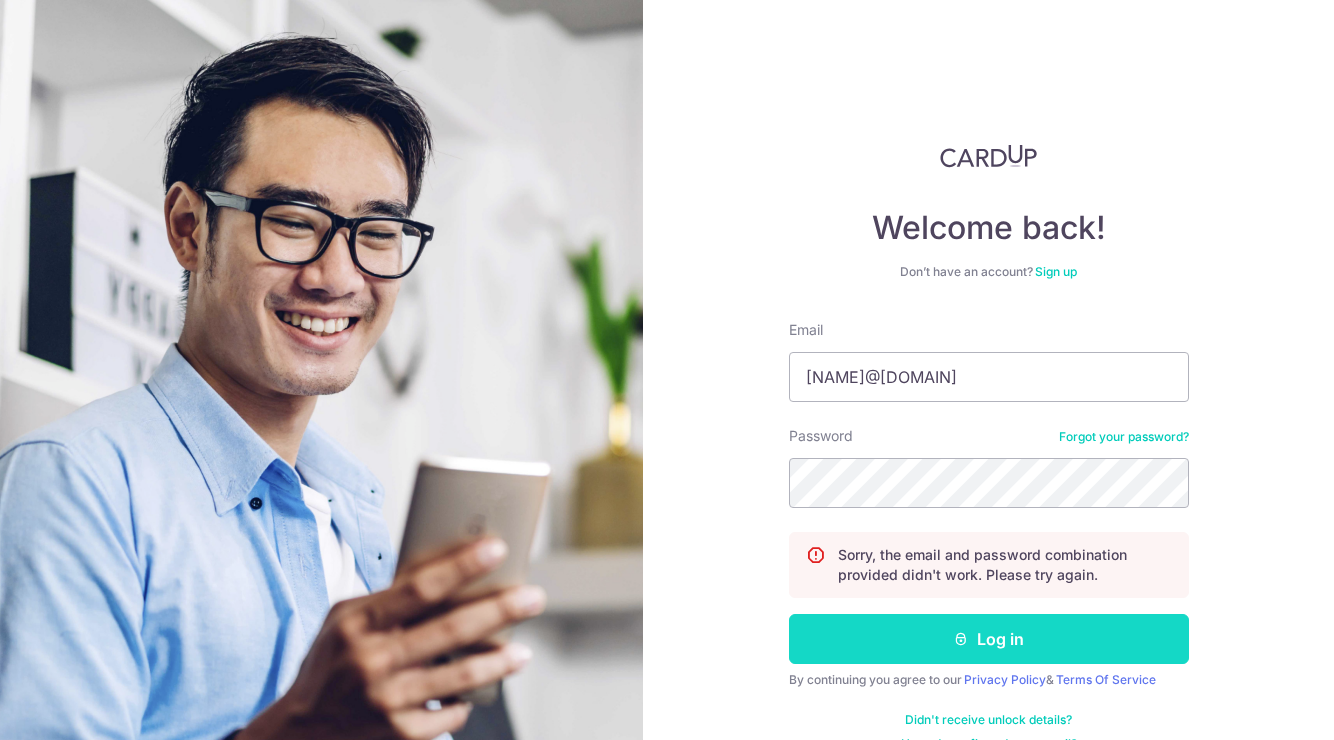 click on "Log in" at bounding box center (989, 639) 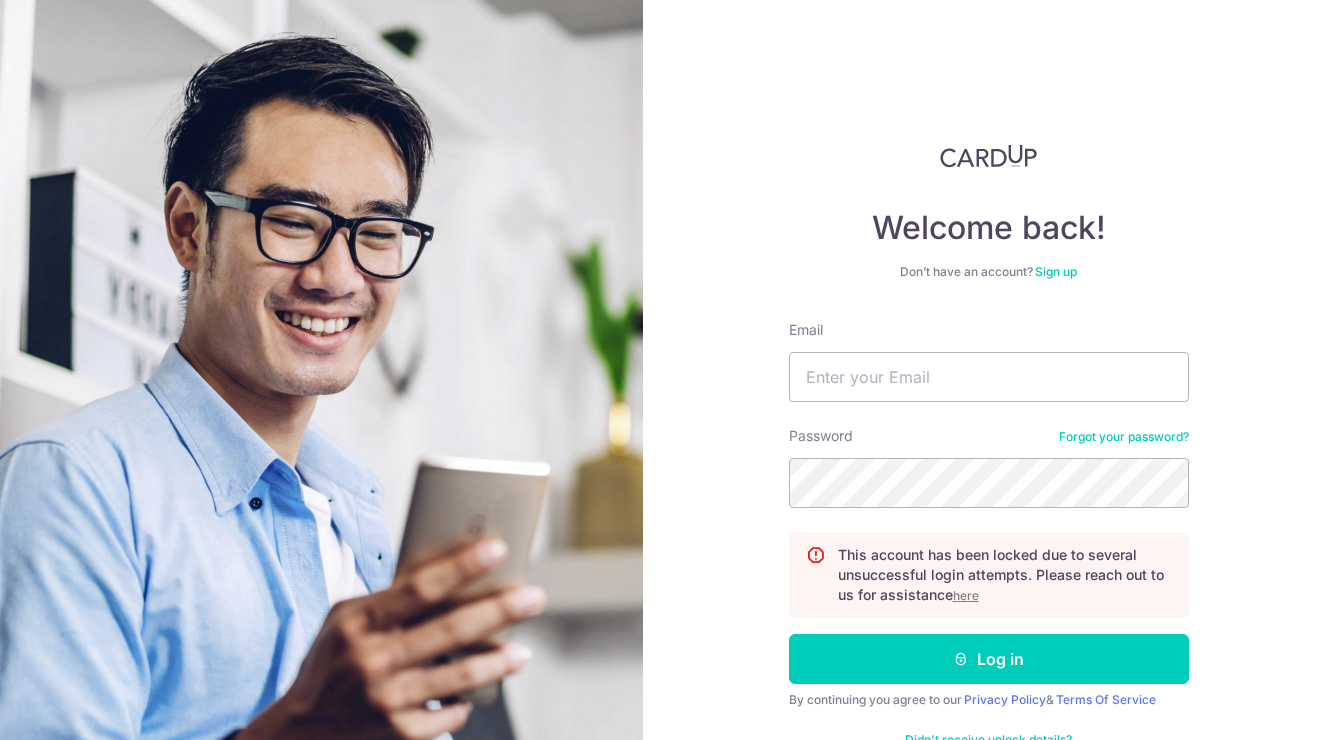 scroll, scrollTop: 0, scrollLeft: 0, axis: both 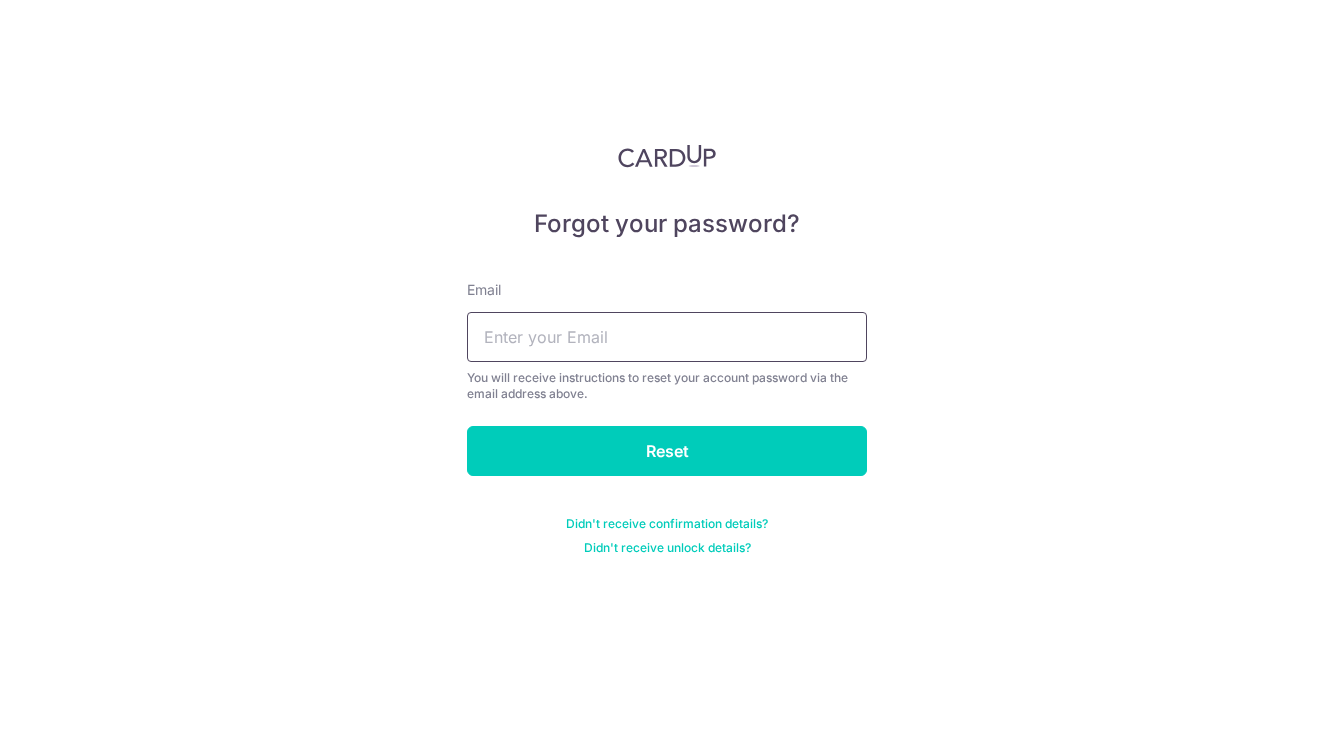 click at bounding box center [667, 337] 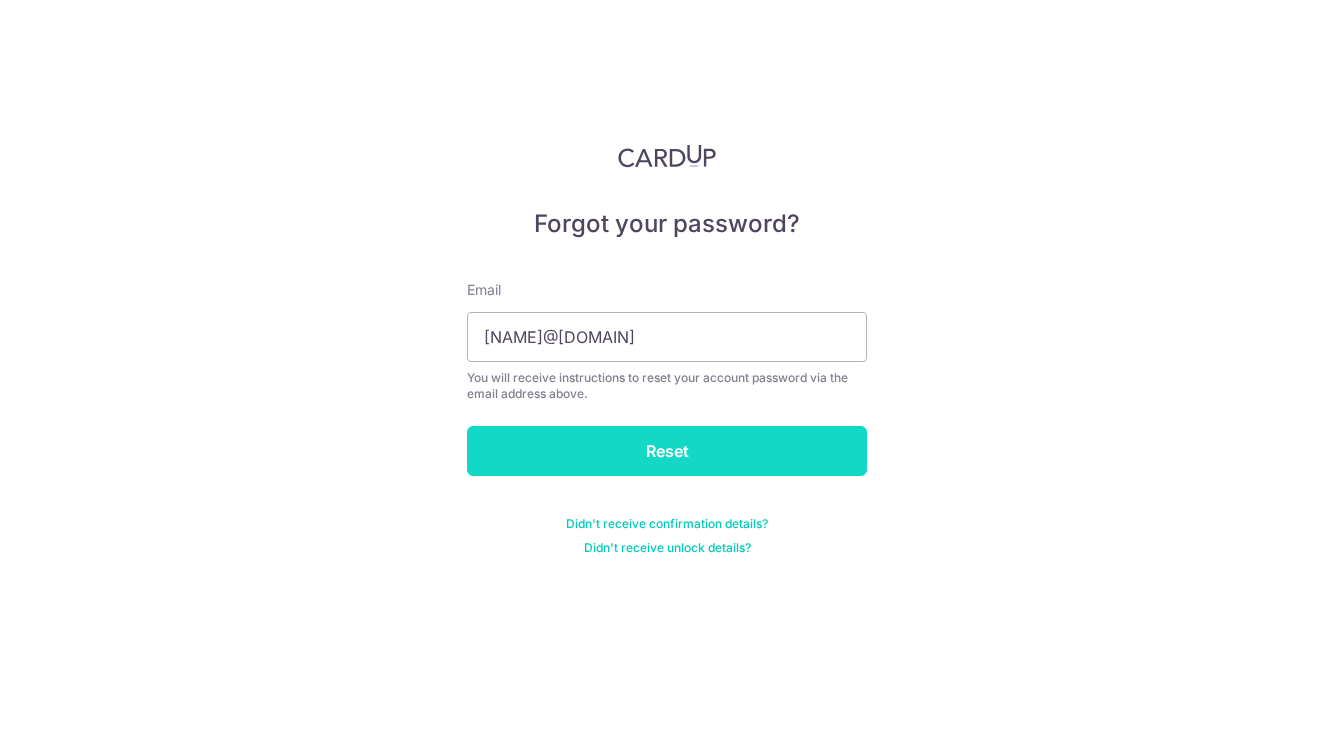 click on "Reset" at bounding box center (667, 451) 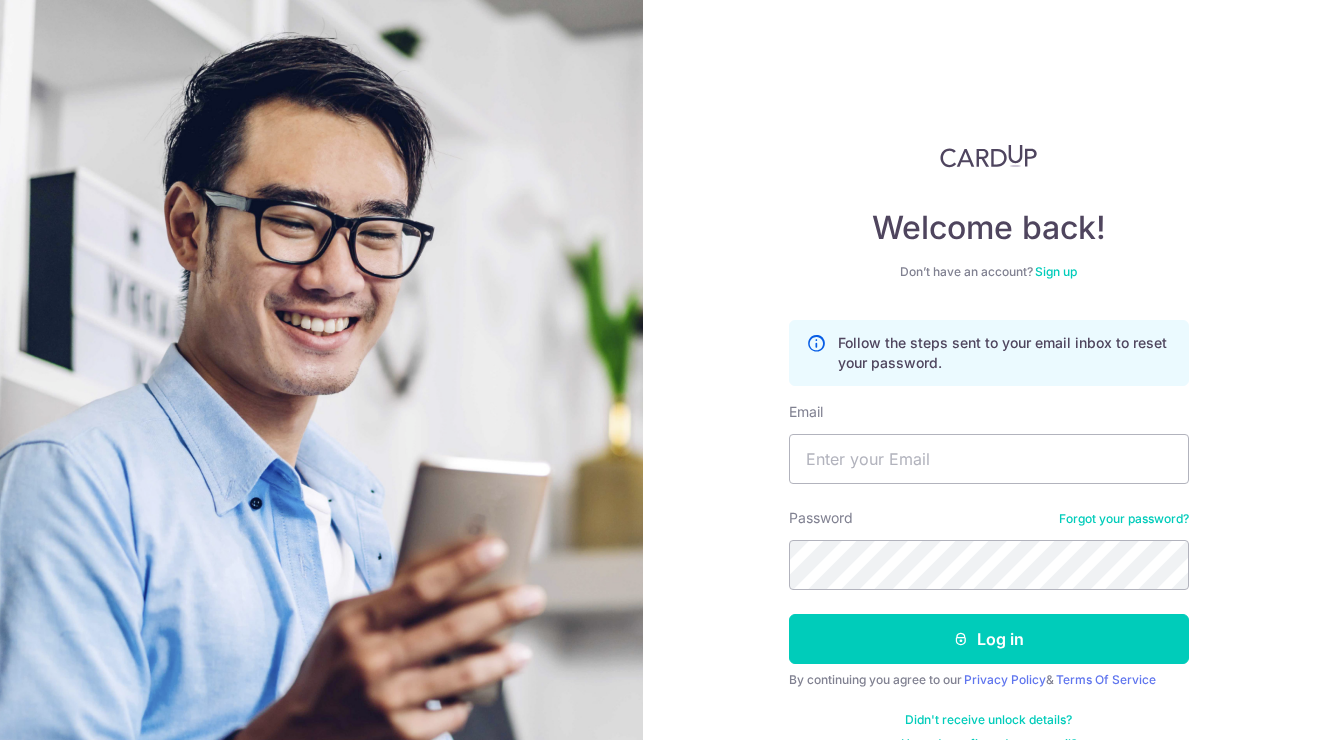 scroll, scrollTop: 0, scrollLeft: 0, axis: both 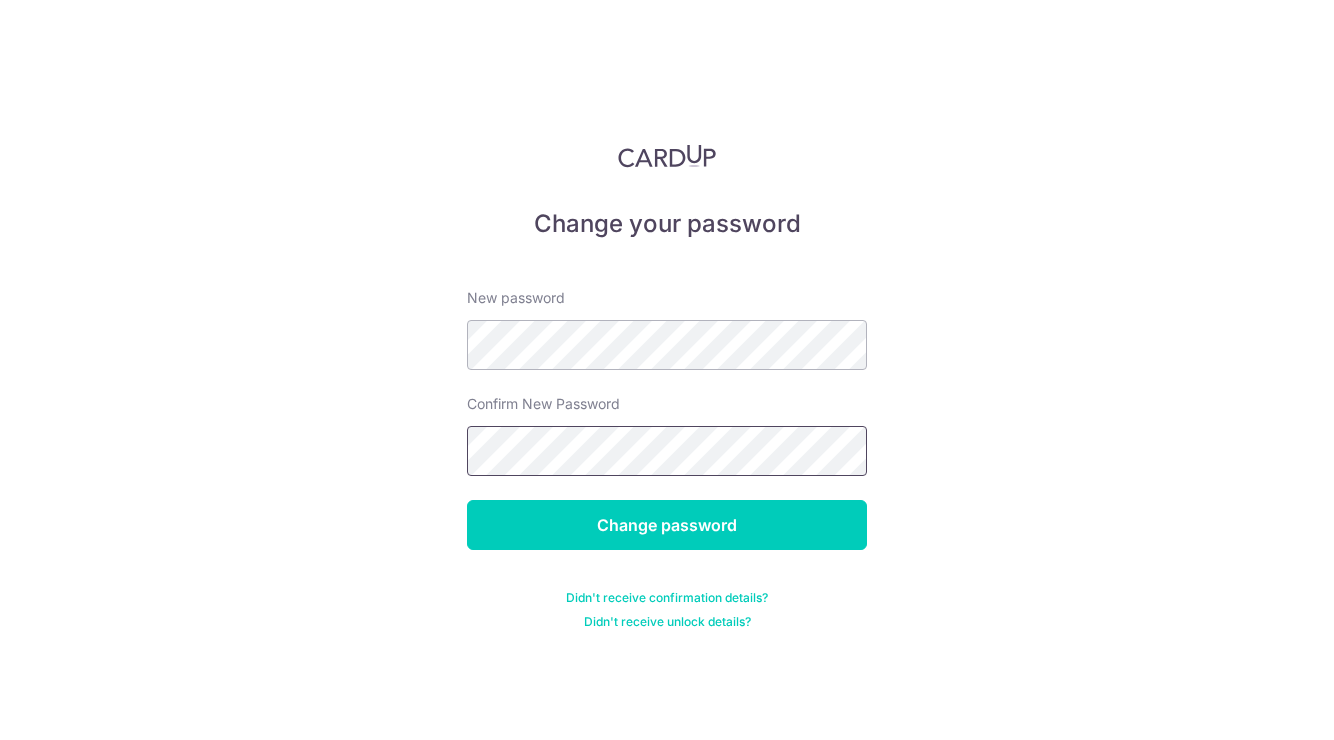 click on "Change password" at bounding box center (667, 525) 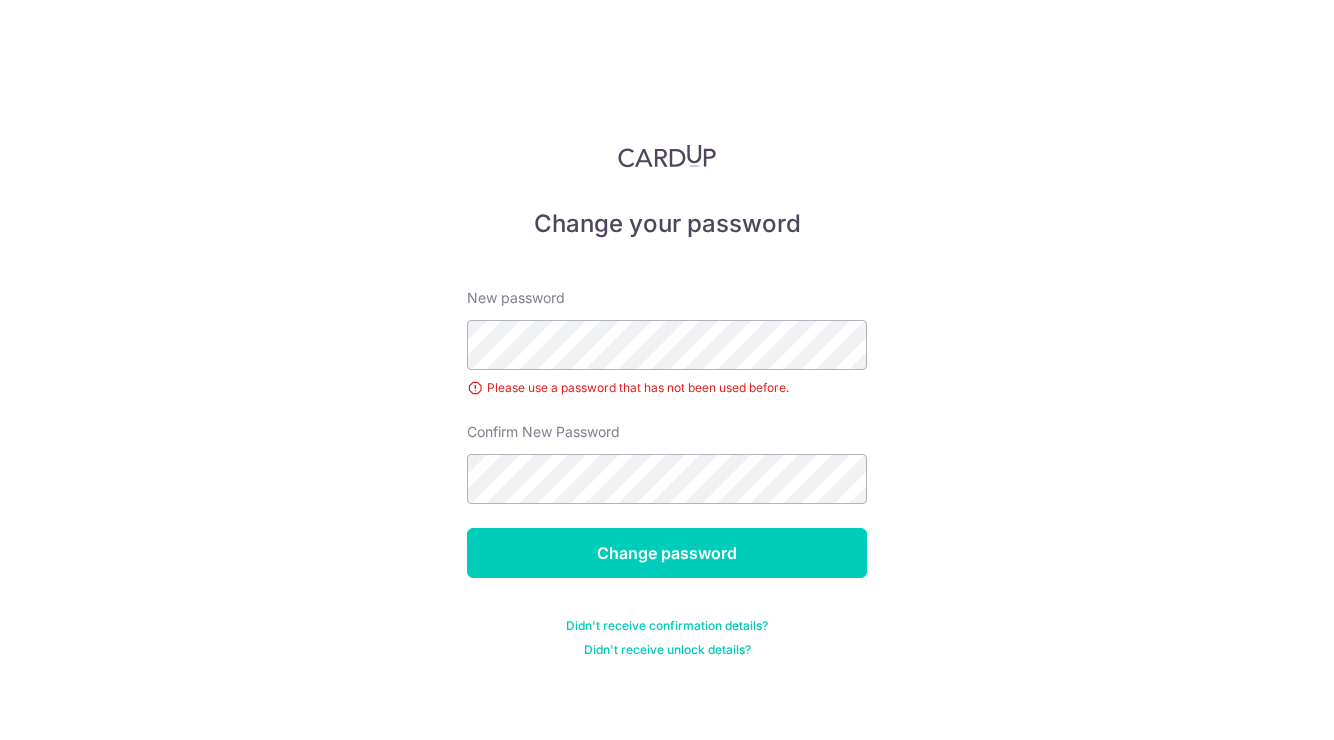 scroll, scrollTop: 0, scrollLeft: 0, axis: both 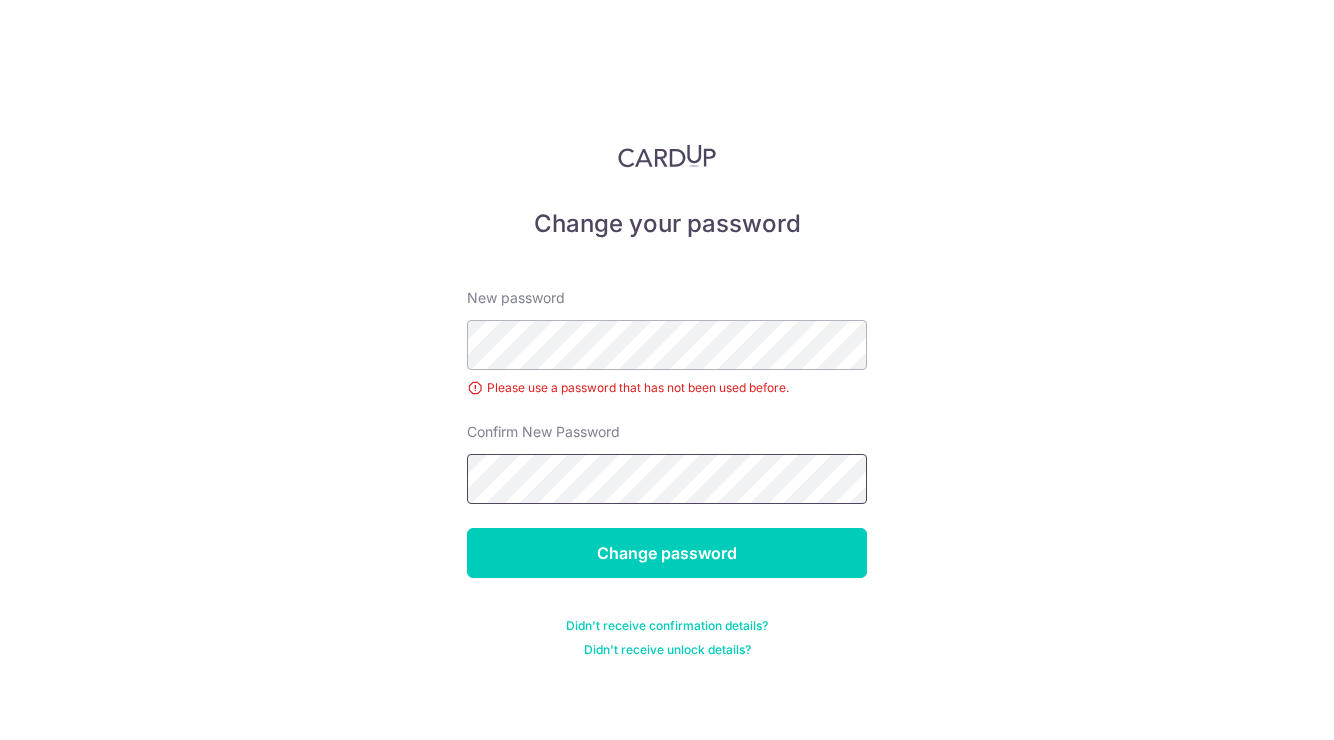 click on "Change password" at bounding box center [667, 553] 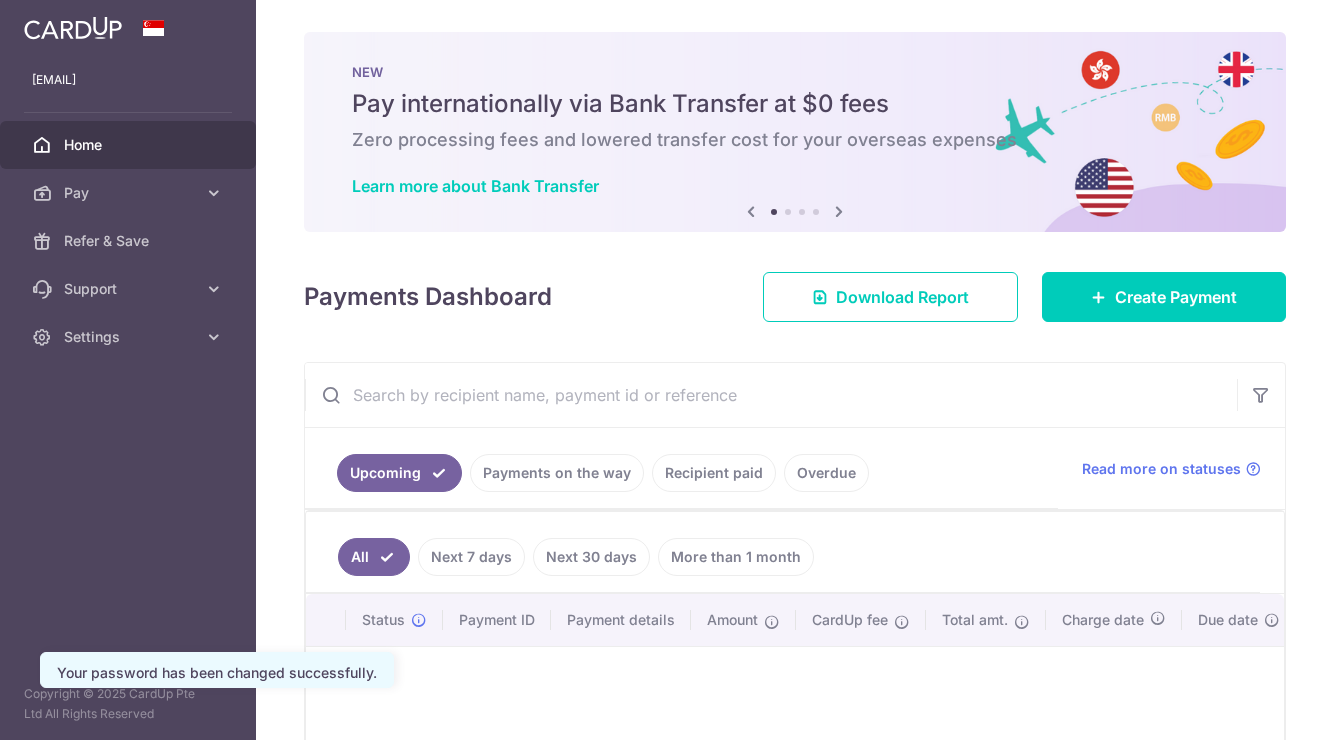 scroll, scrollTop: 0, scrollLeft: 0, axis: both 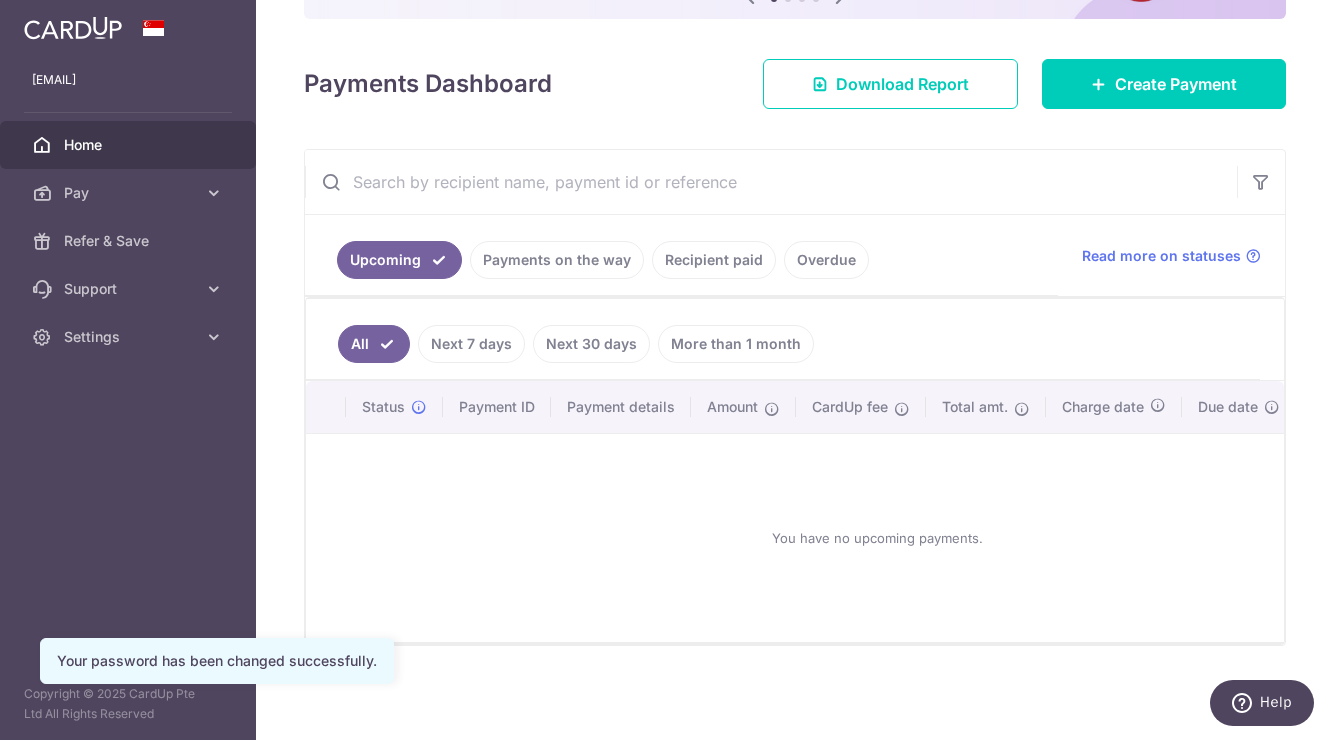 click on "Payments on the way" at bounding box center (557, 260) 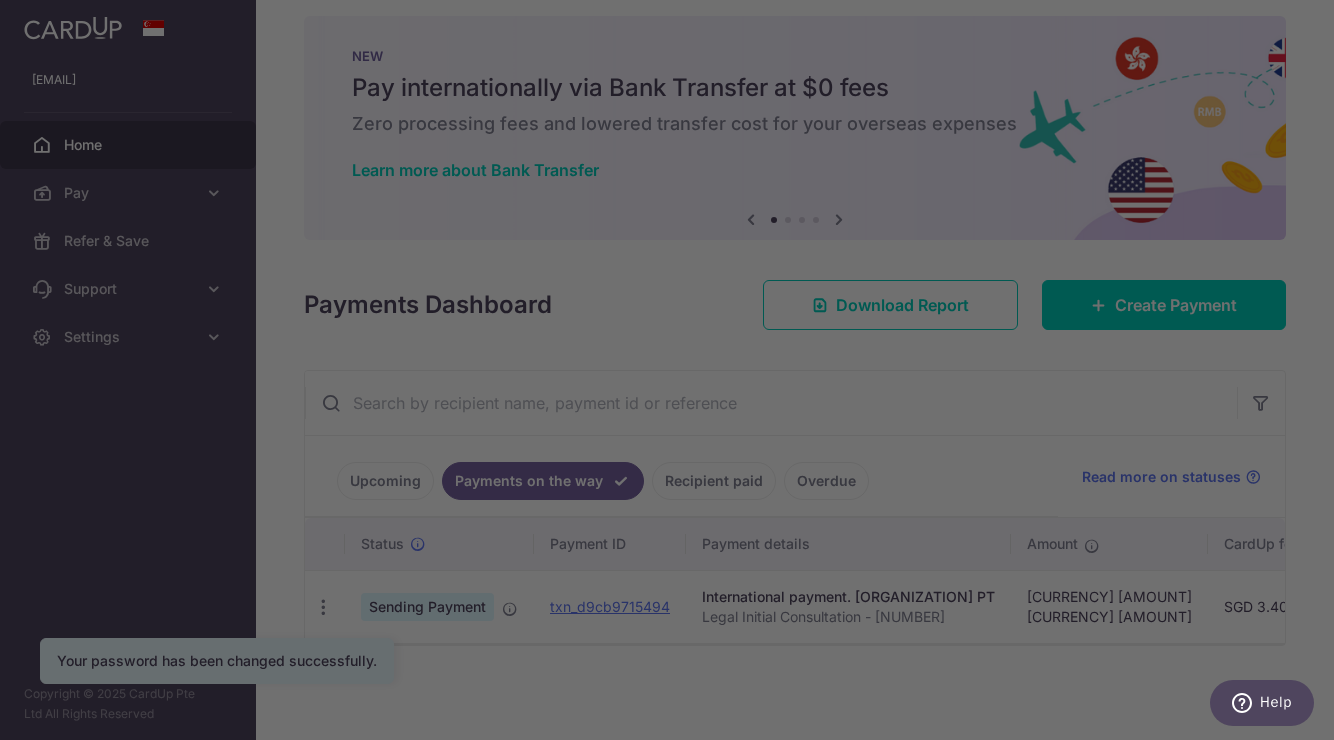 scroll, scrollTop: 16, scrollLeft: 0, axis: vertical 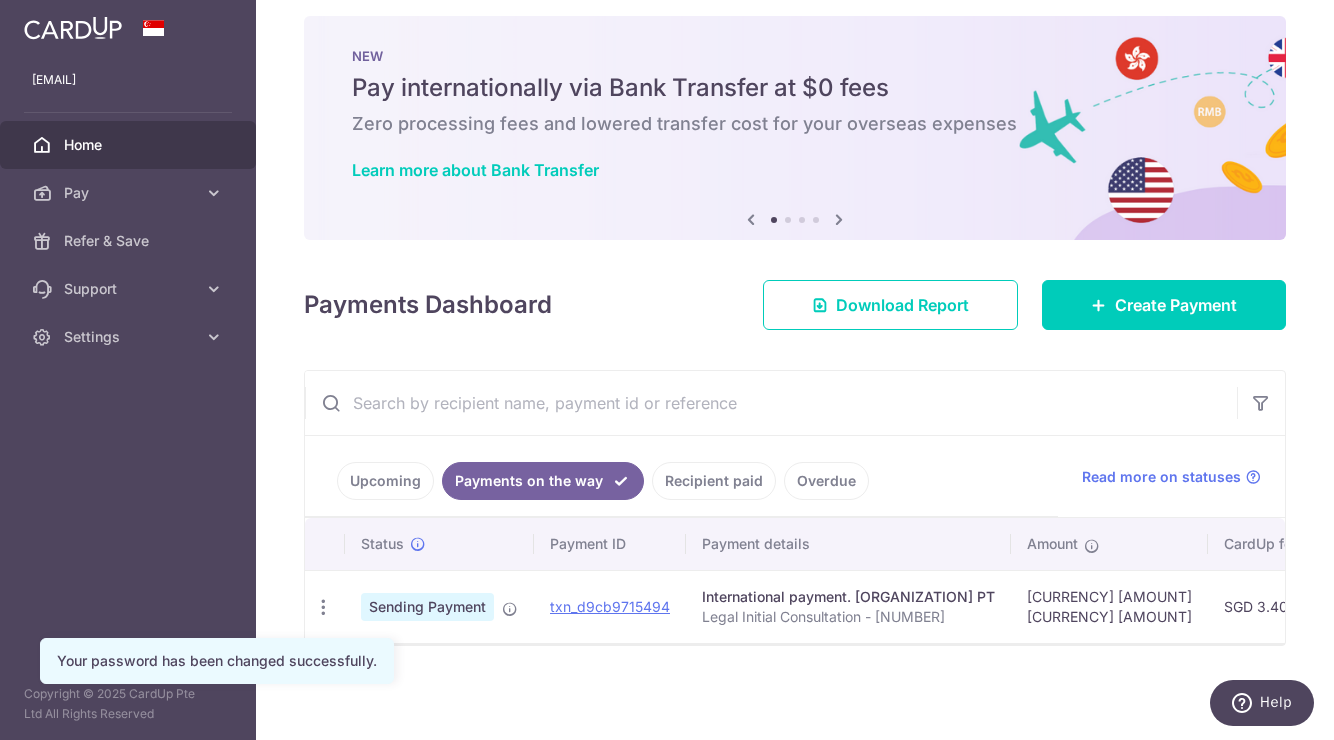 click at bounding box center [510, 609] 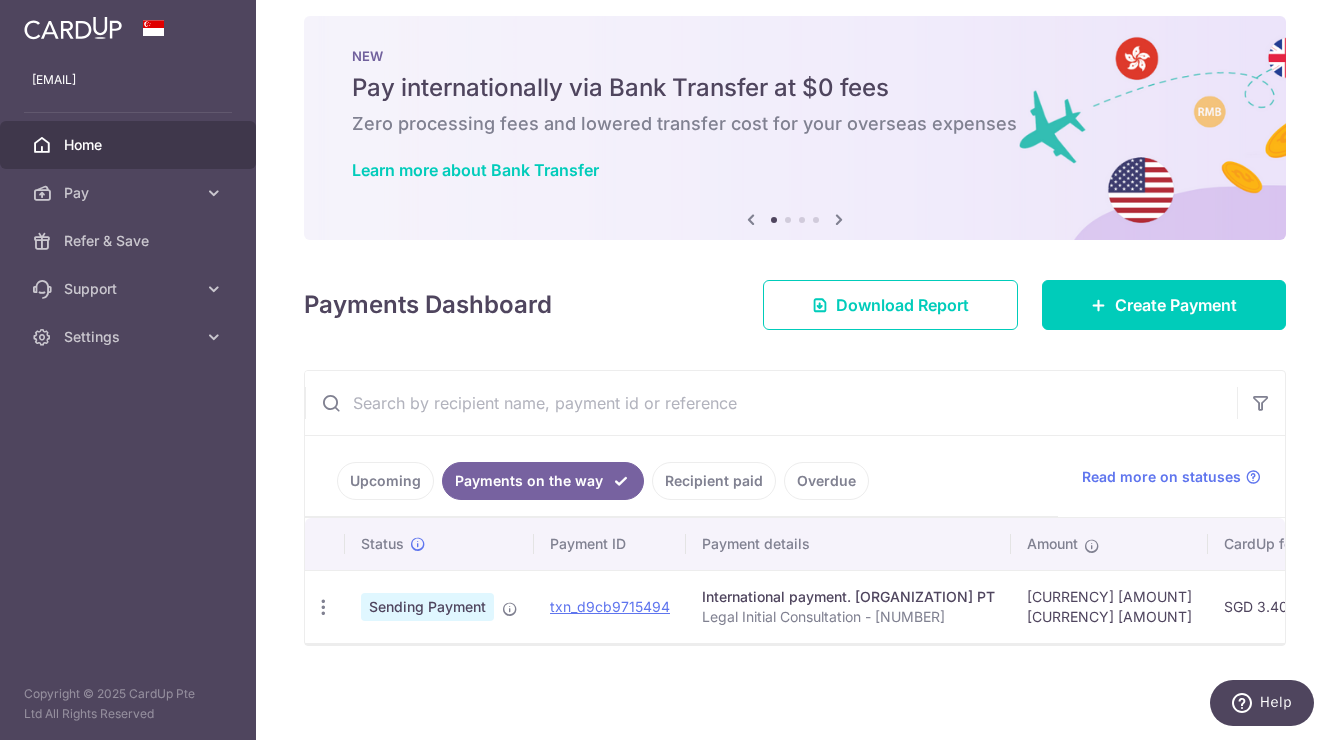 click on "Overdue" at bounding box center [826, 481] 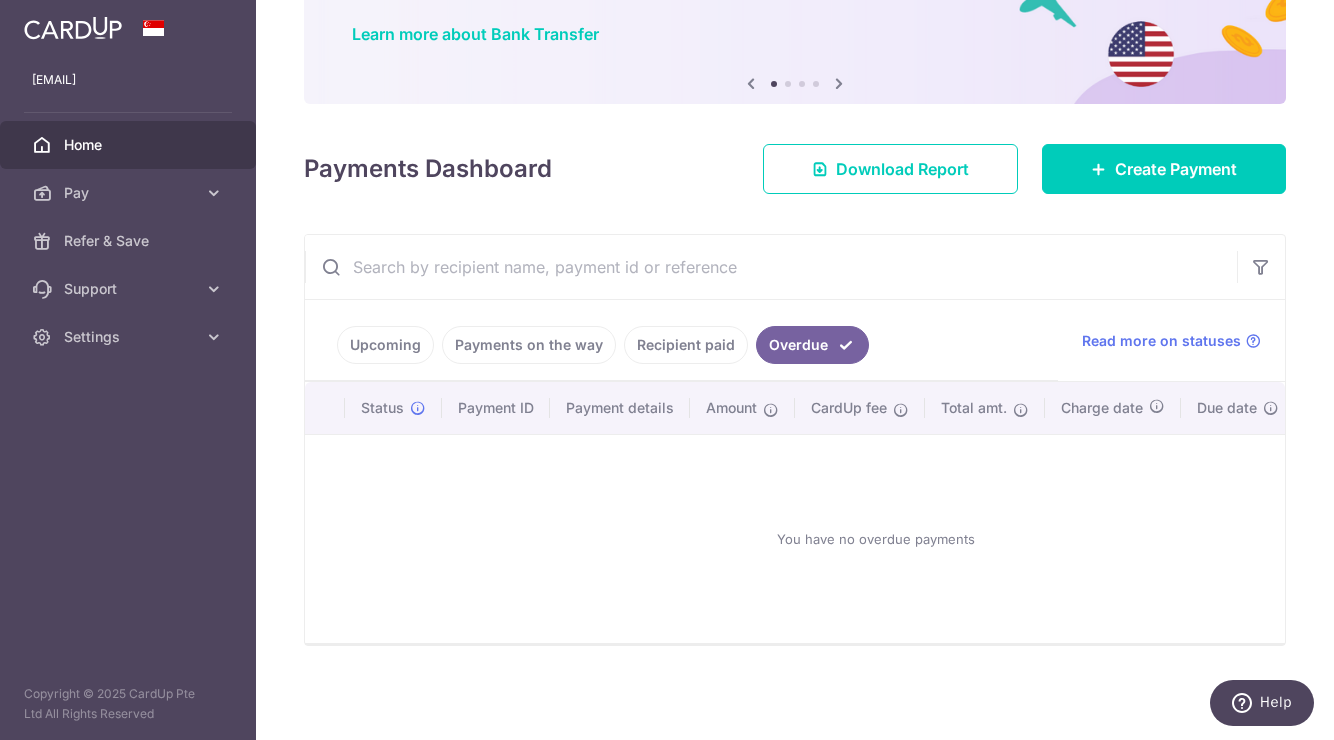 click on "Payments on the way" at bounding box center [529, 345] 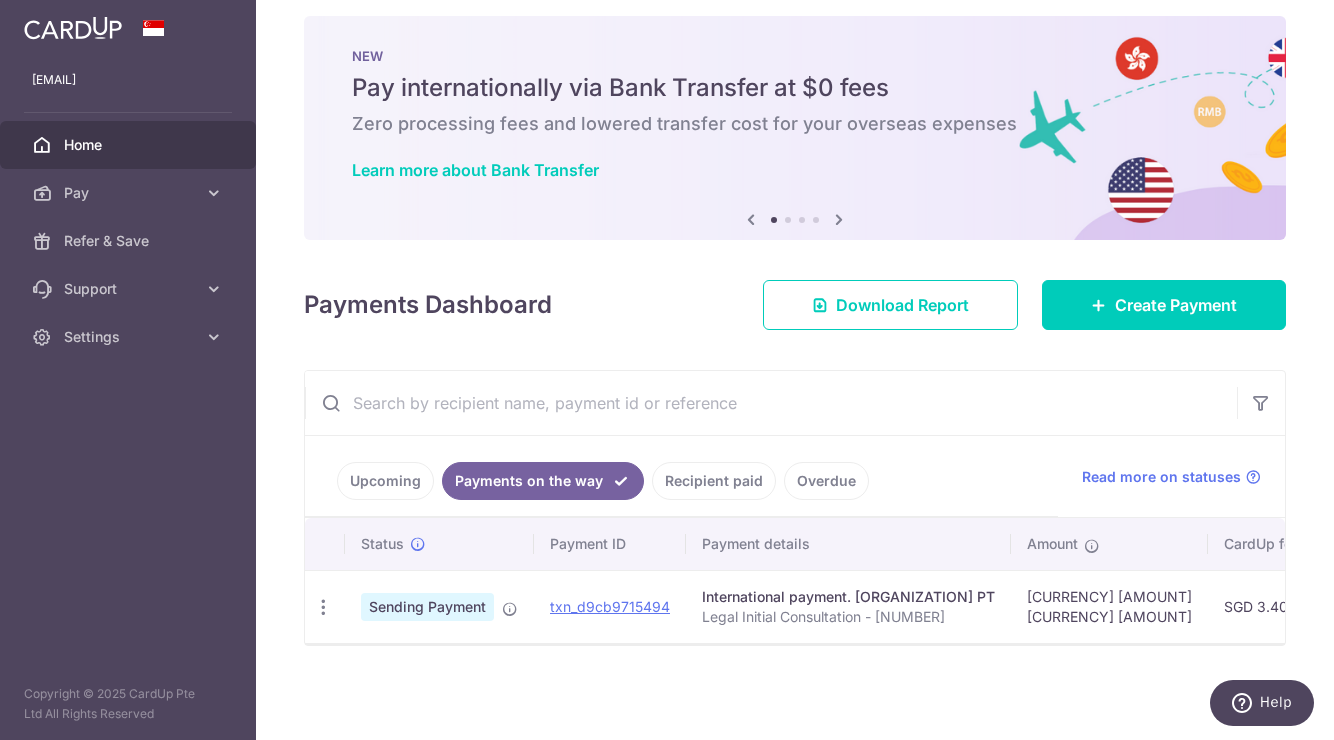 scroll, scrollTop: 16, scrollLeft: 0, axis: vertical 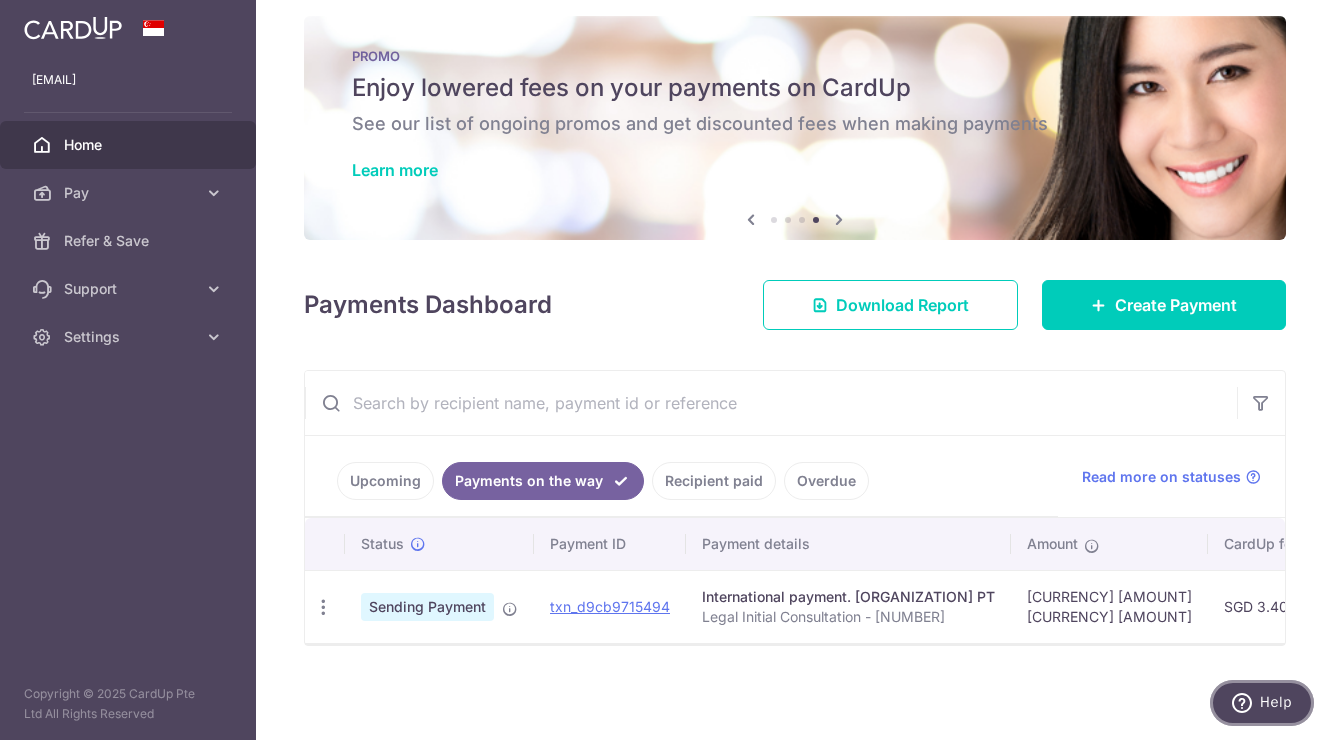 click on "Help" at bounding box center [1276, 702] 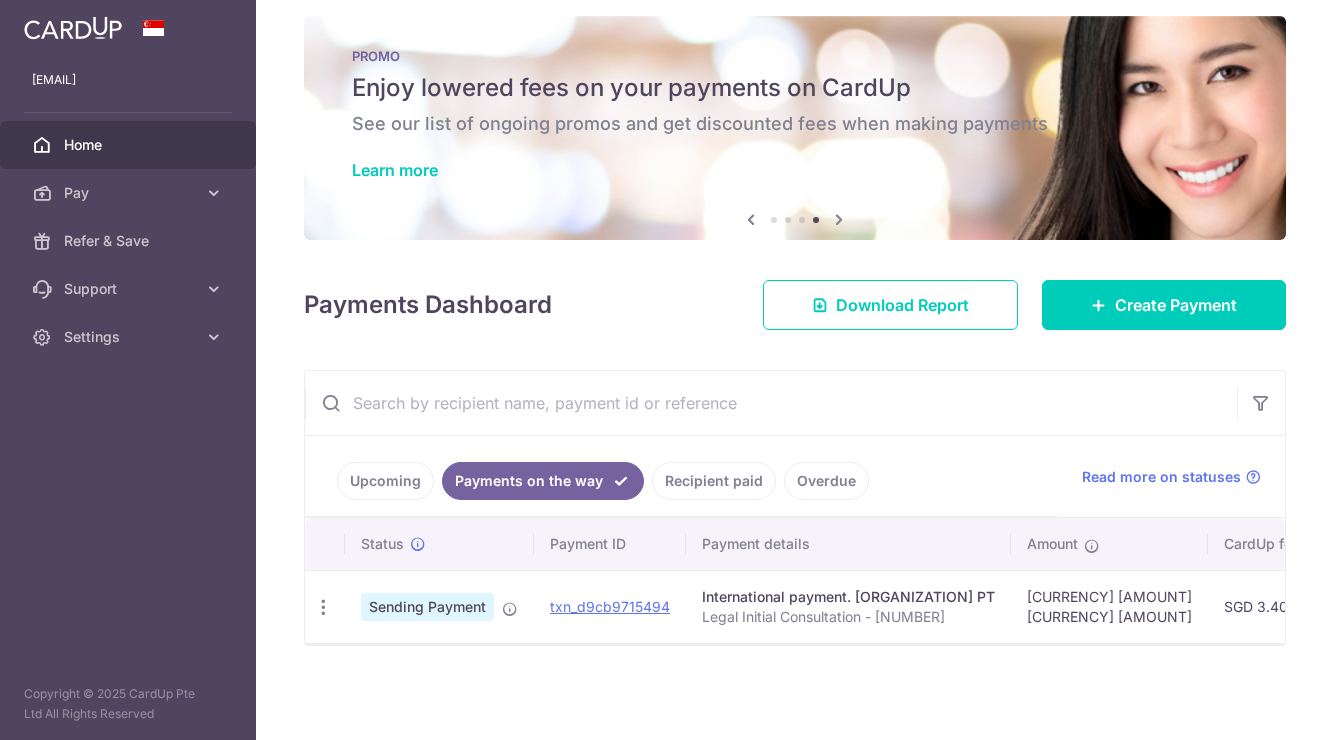 scroll, scrollTop: 0, scrollLeft: 0, axis: both 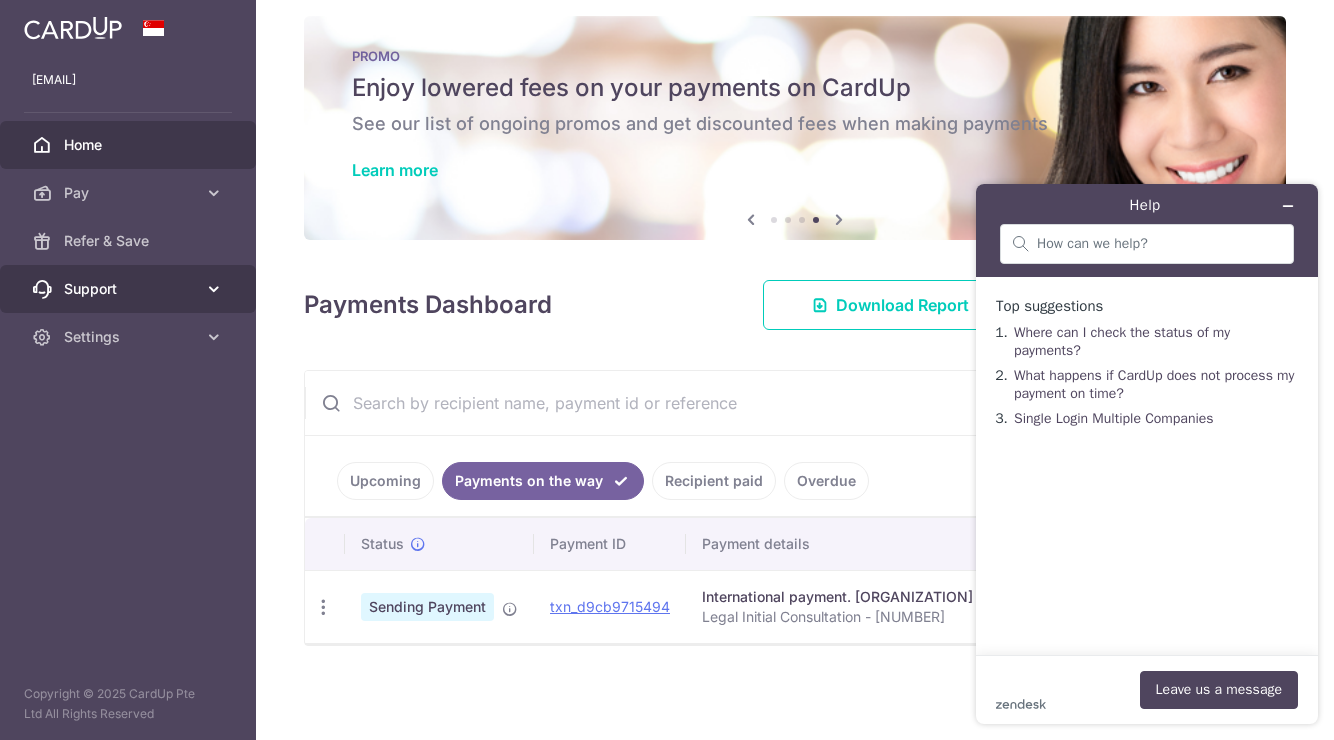 click on "Support" at bounding box center [128, 289] 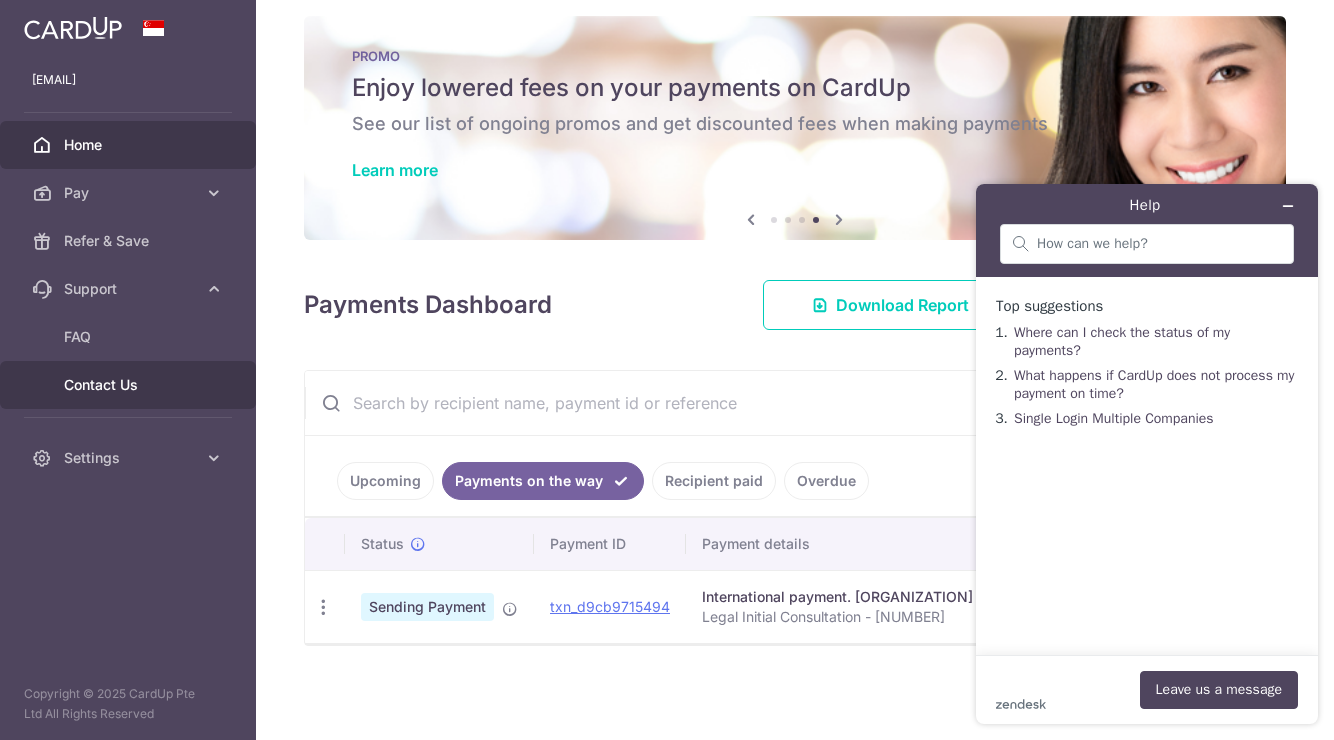 click on "Contact Us" at bounding box center [130, 385] 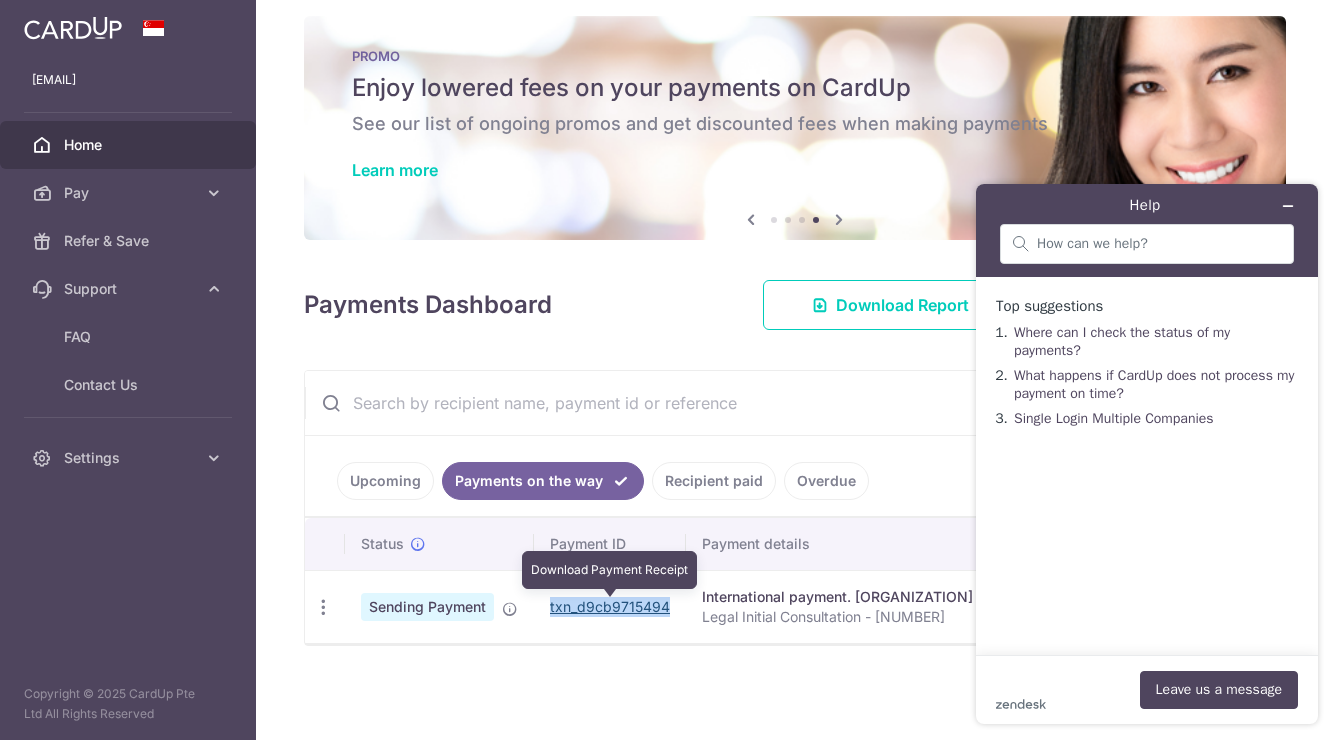 copy on "txn_d9cb9715494" 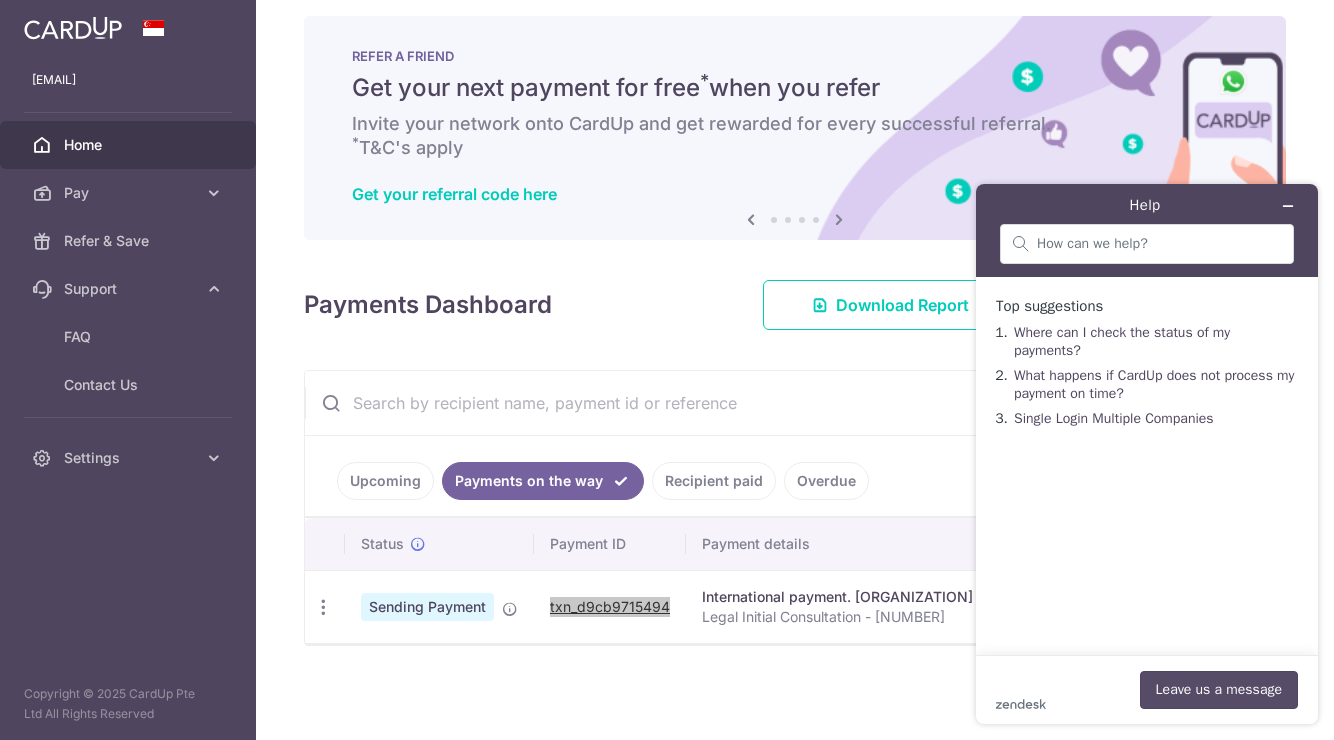 click on "Leave us a message" at bounding box center [1219, 690] 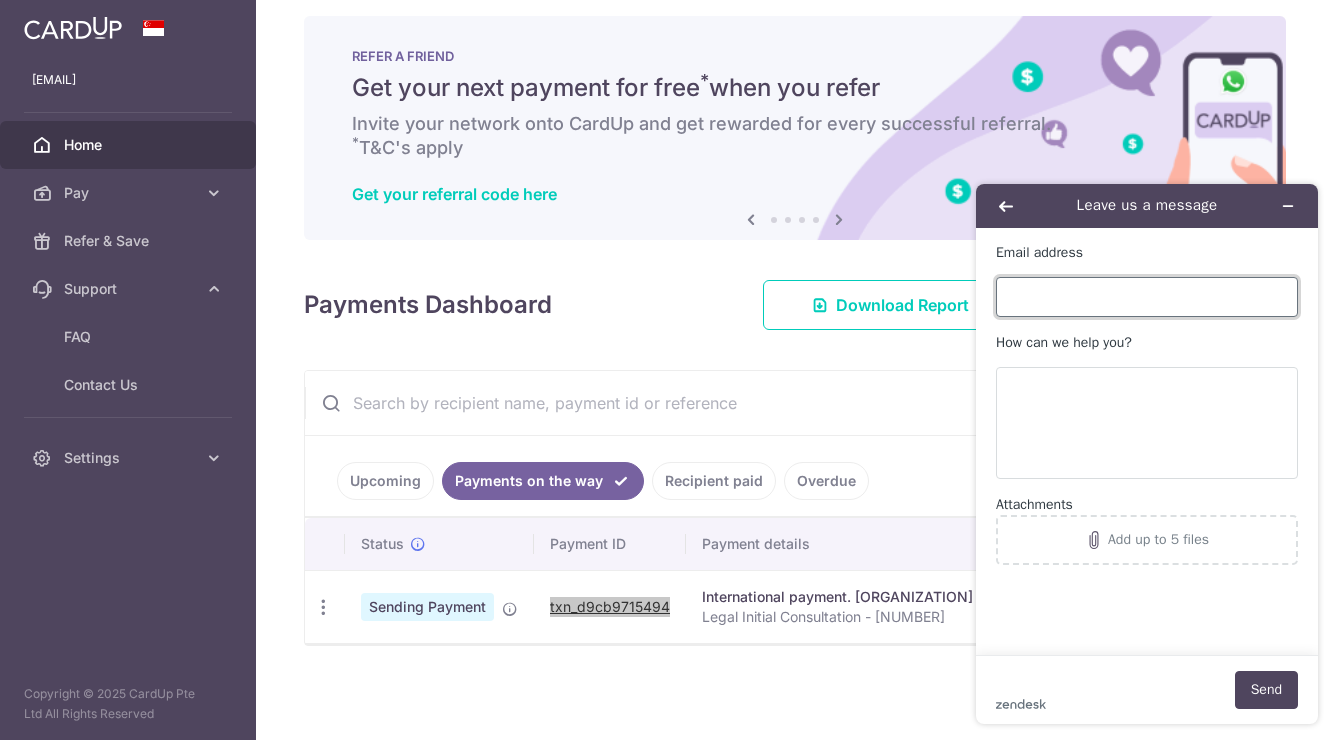 click on "Email address" at bounding box center [1147, 297] 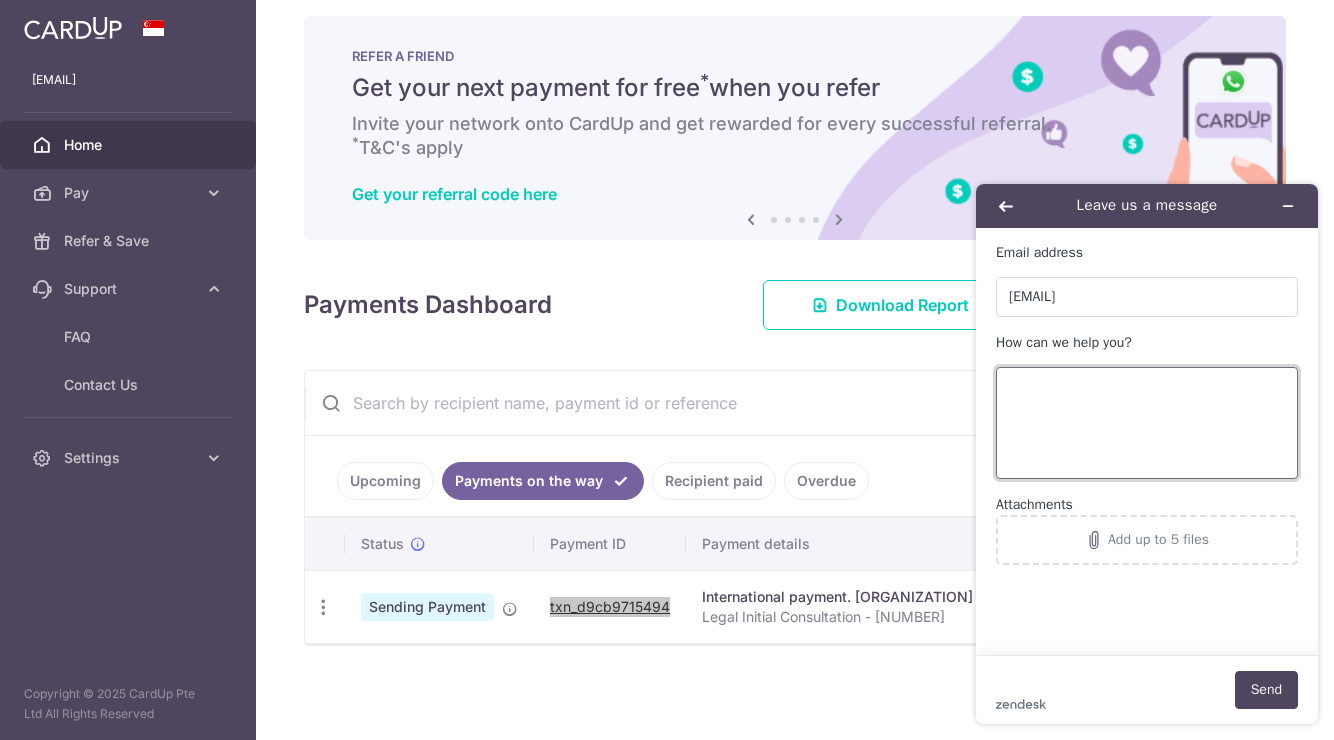 paste on "txn_d9cb9715494" 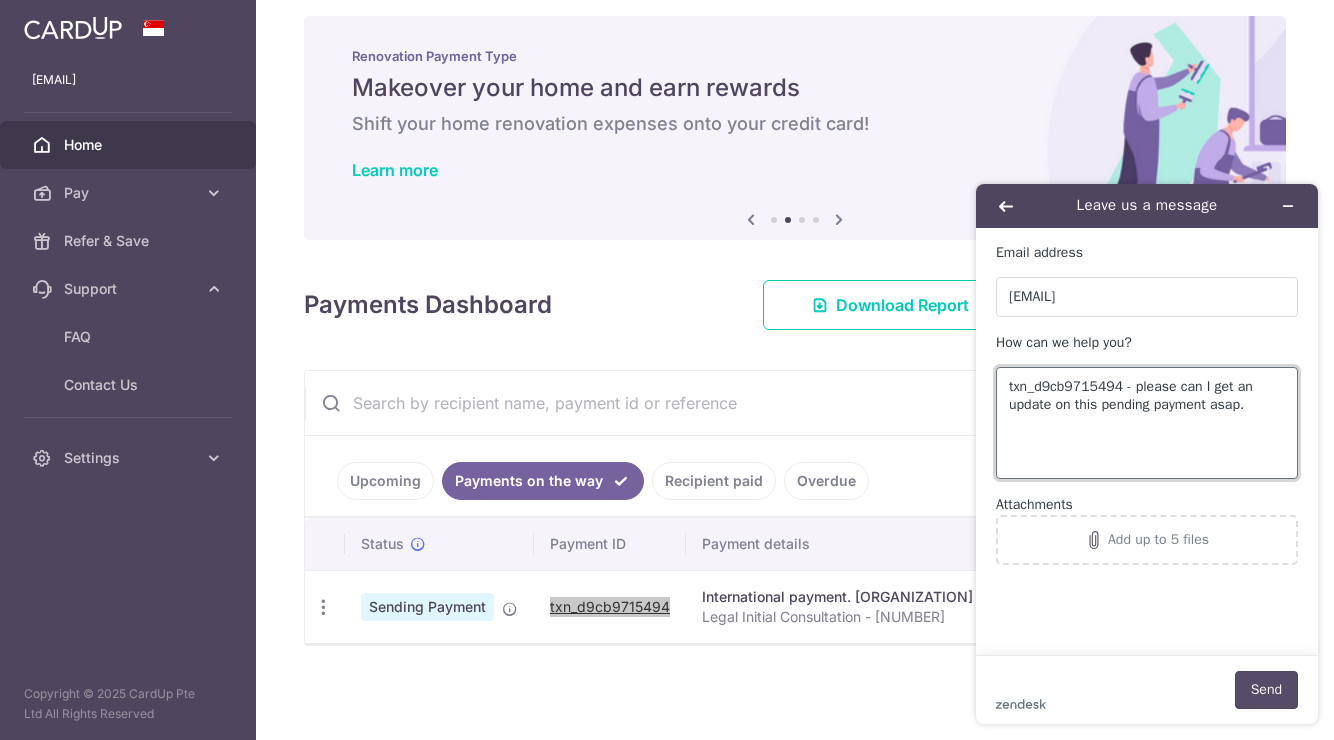 type on "txn_d9cb9715494 - please can I get an update on this pending payment asap." 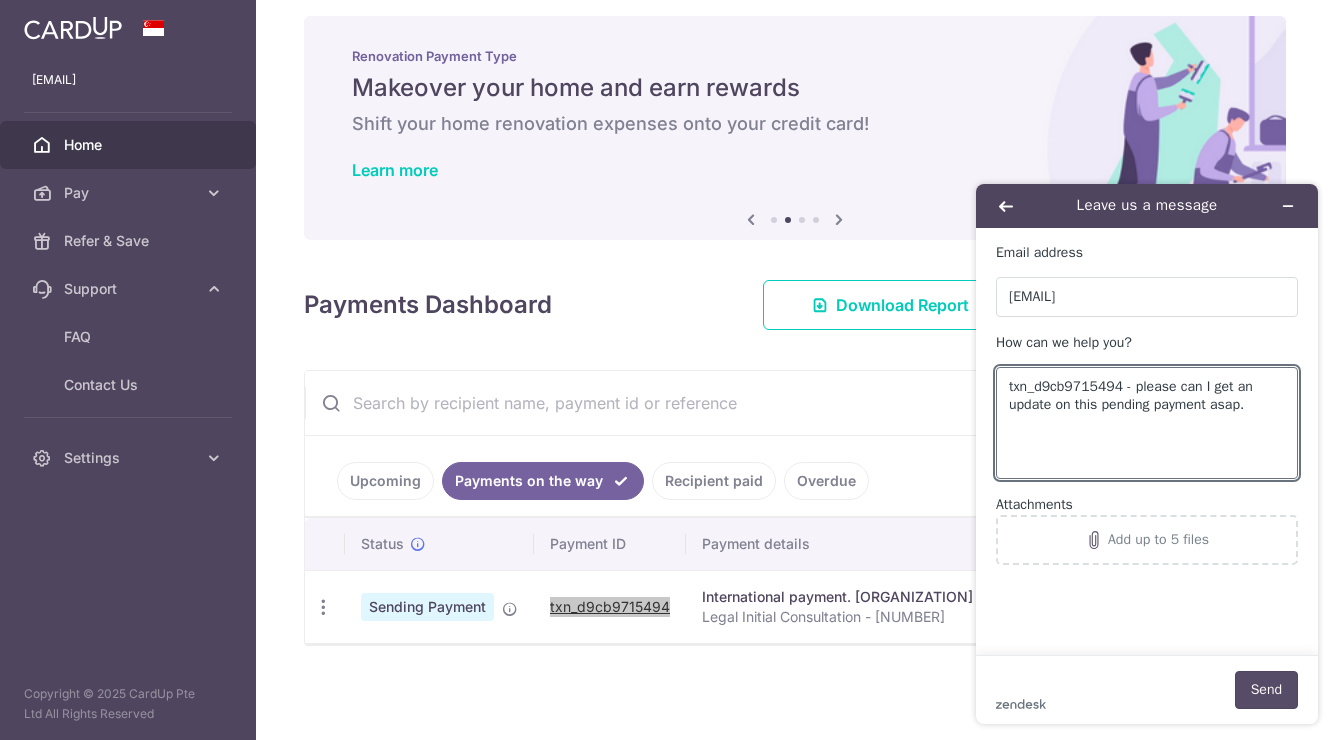 click on "Send" at bounding box center [1266, 690] 